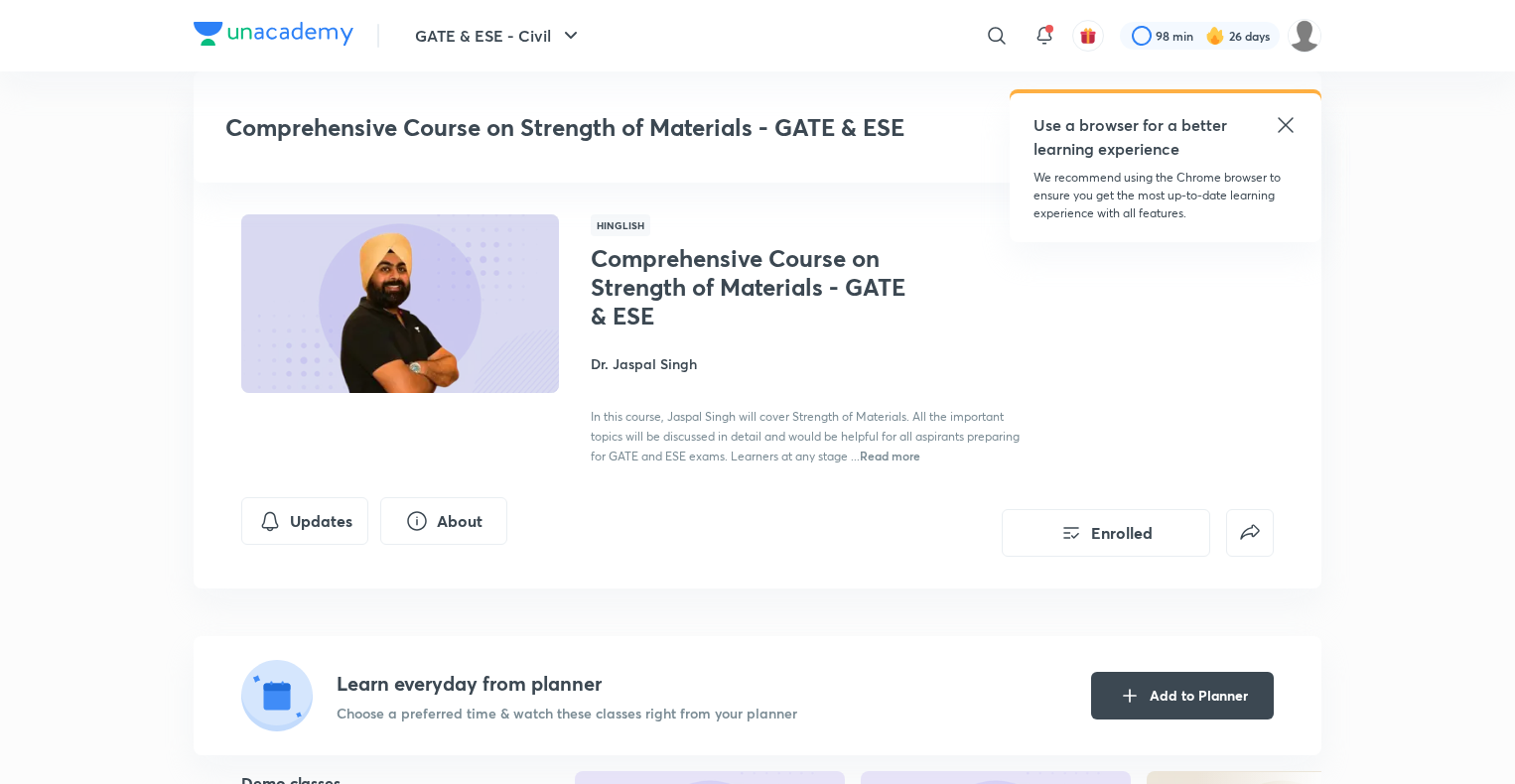 scroll, scrollTop: 992, scrollLeft: 0, axis: vertical 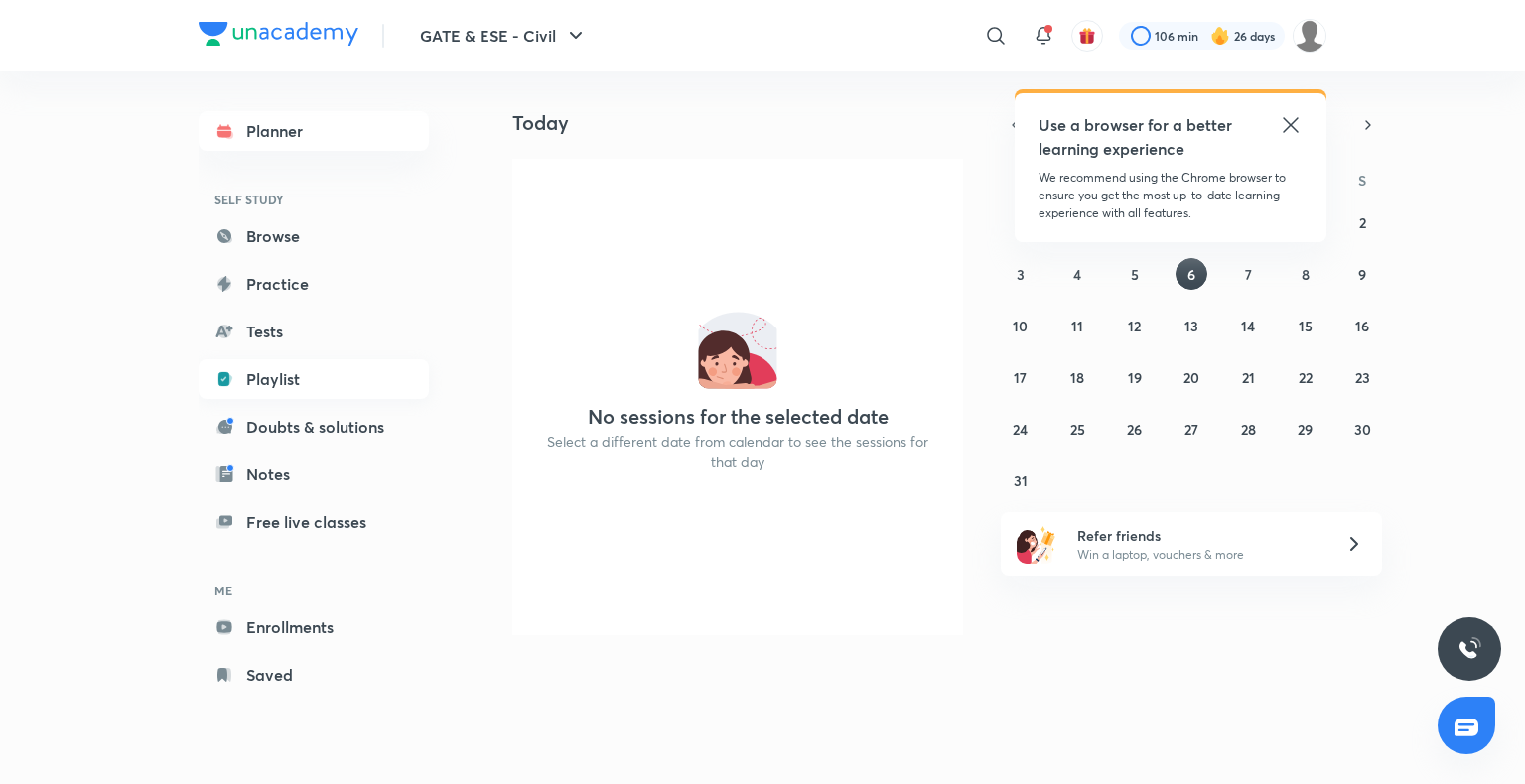 click on "Playlist" at bounding box center [314, 379] 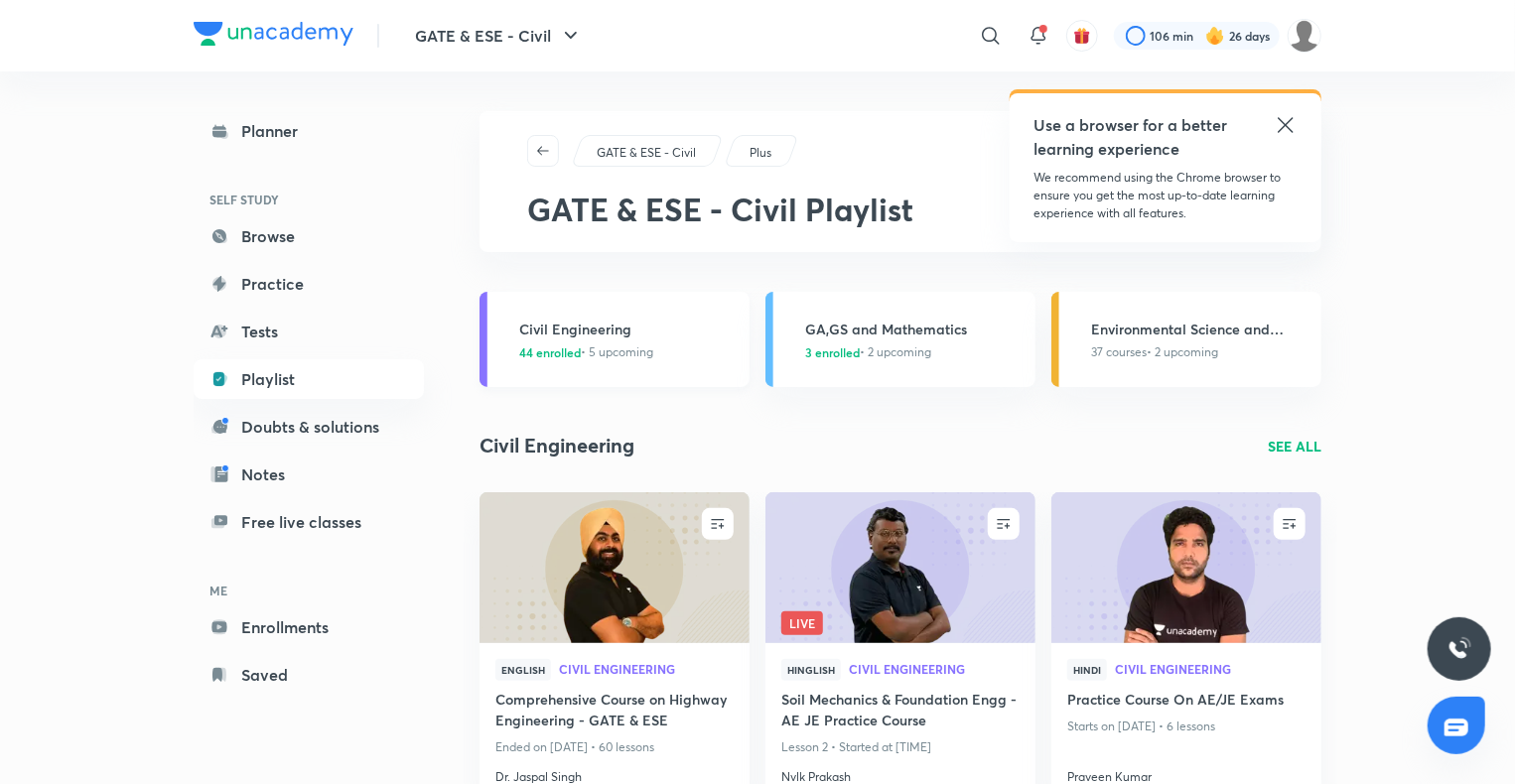 click on "Civil Engineering" at bounding box center (628, 328) 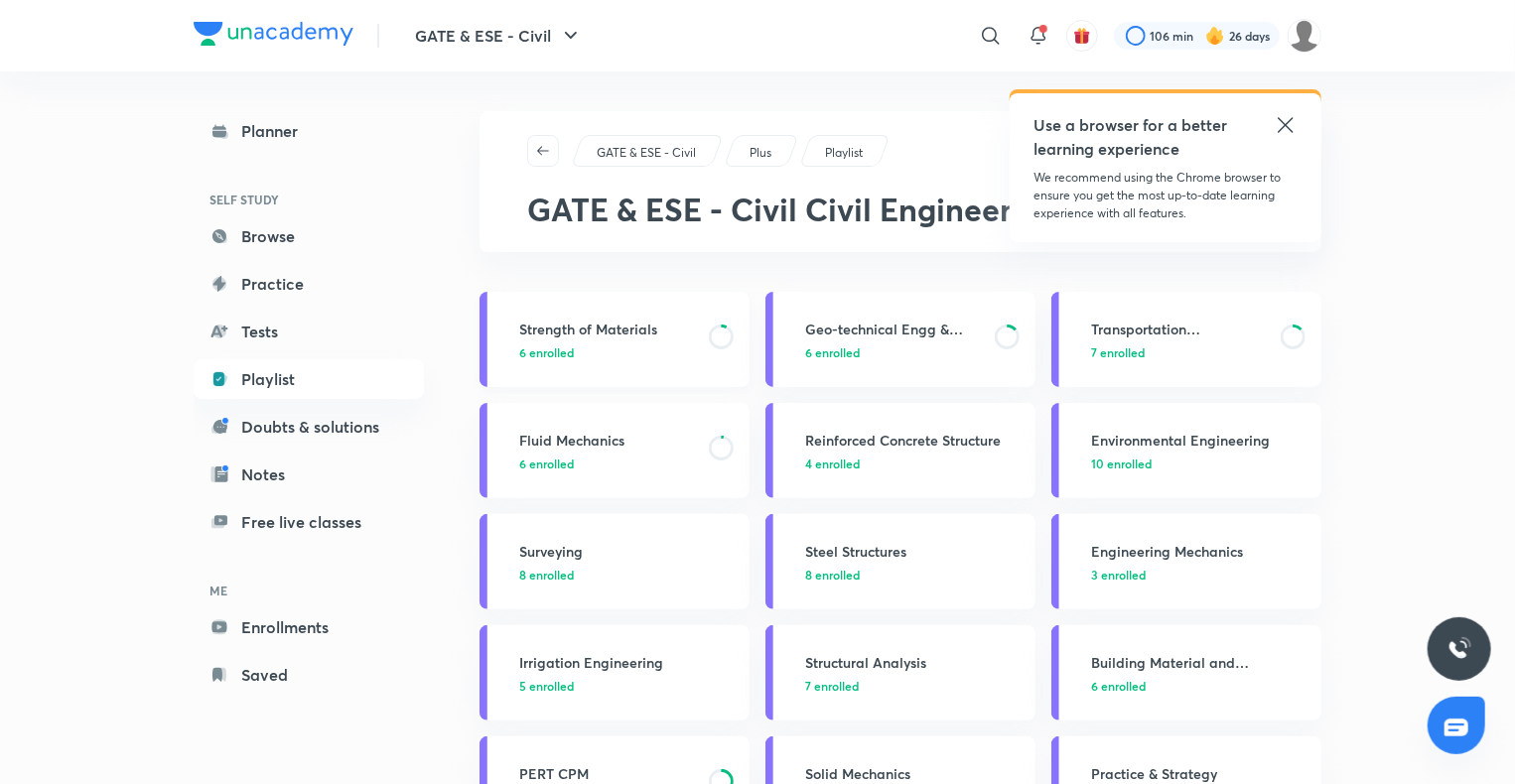 click on "Strength of Materials" at bounding box center (608, 328) 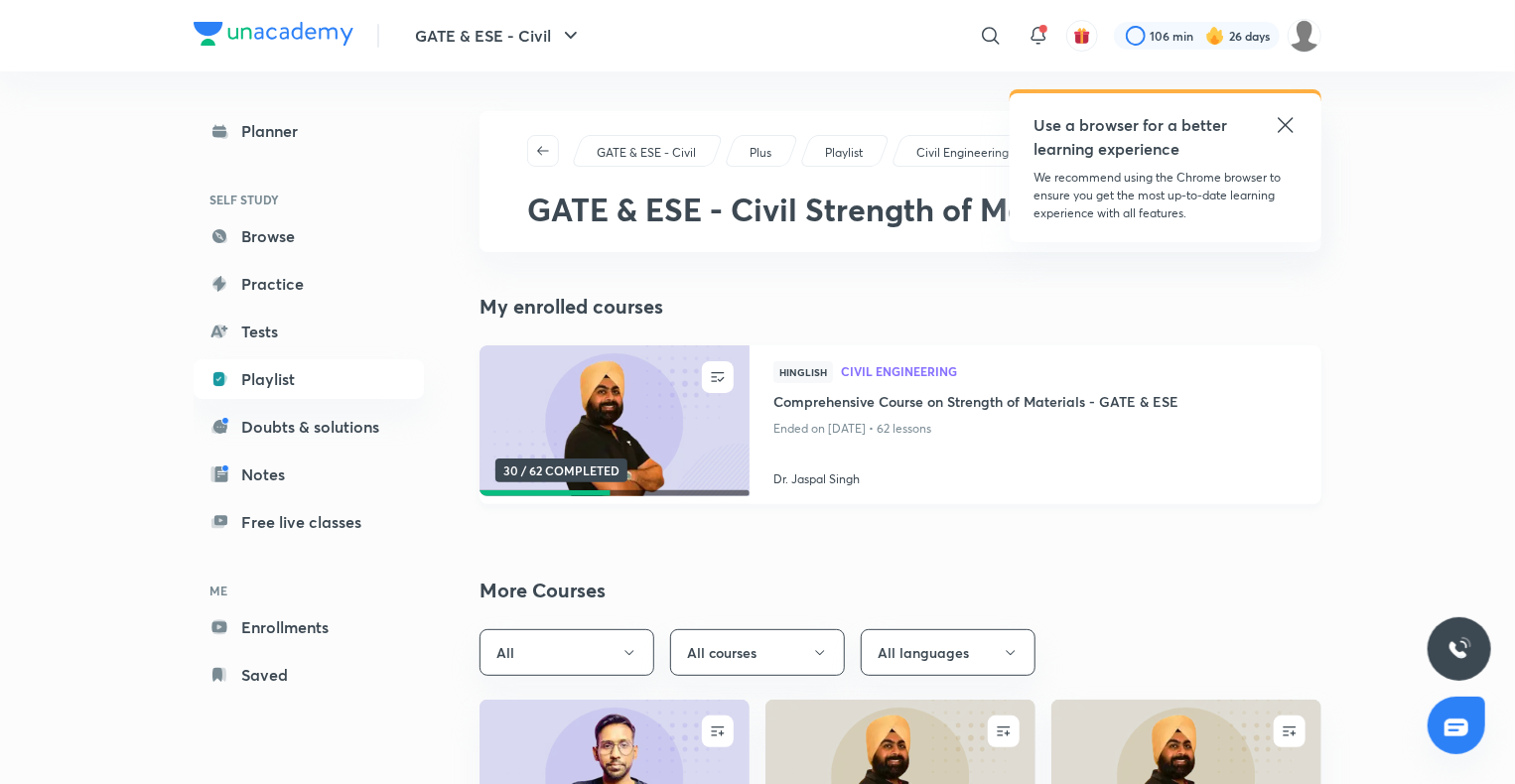 click at bounding box center (614, 421) 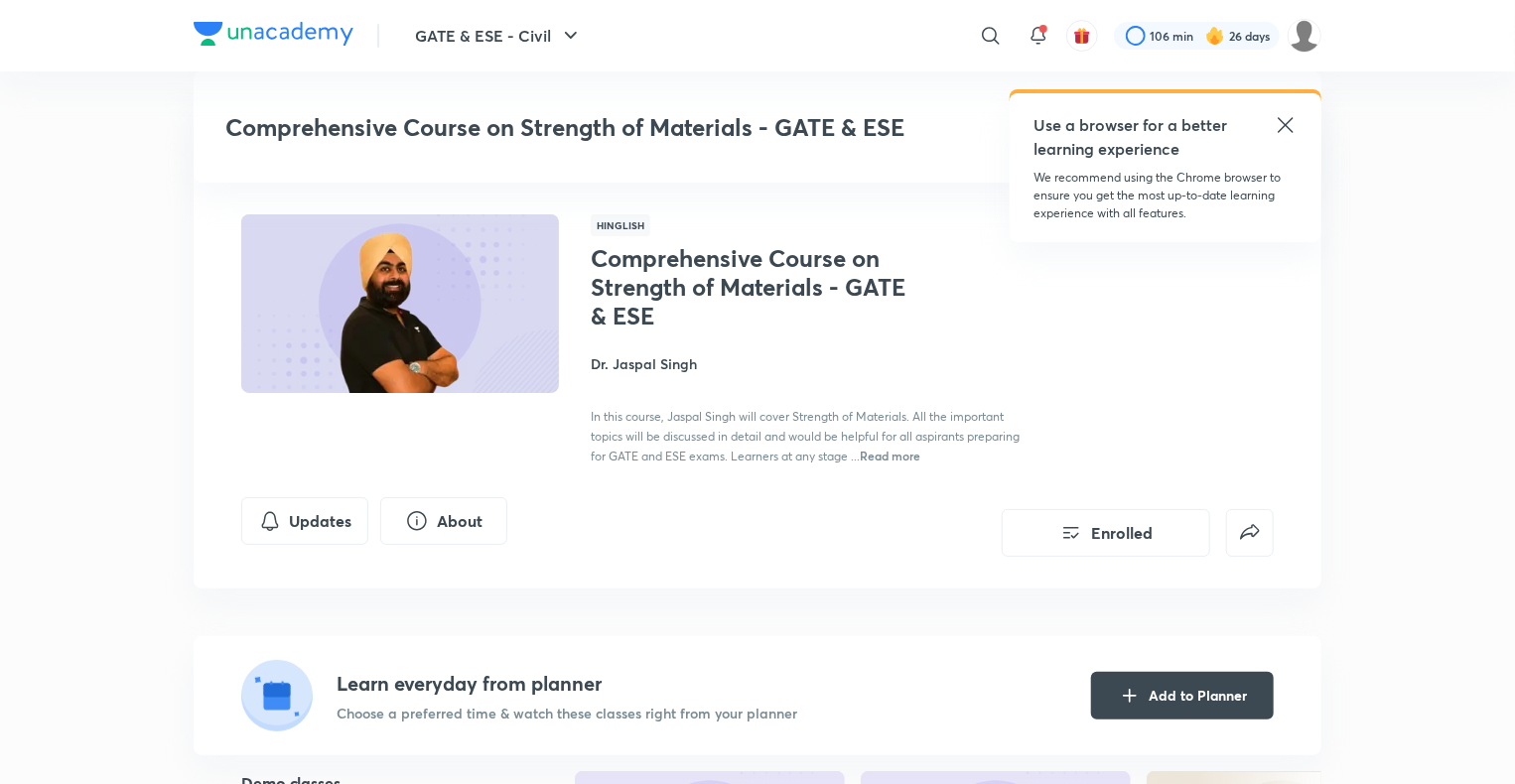 scroll, scrollTop: 687, scrollLeft: 0, axis: vertical 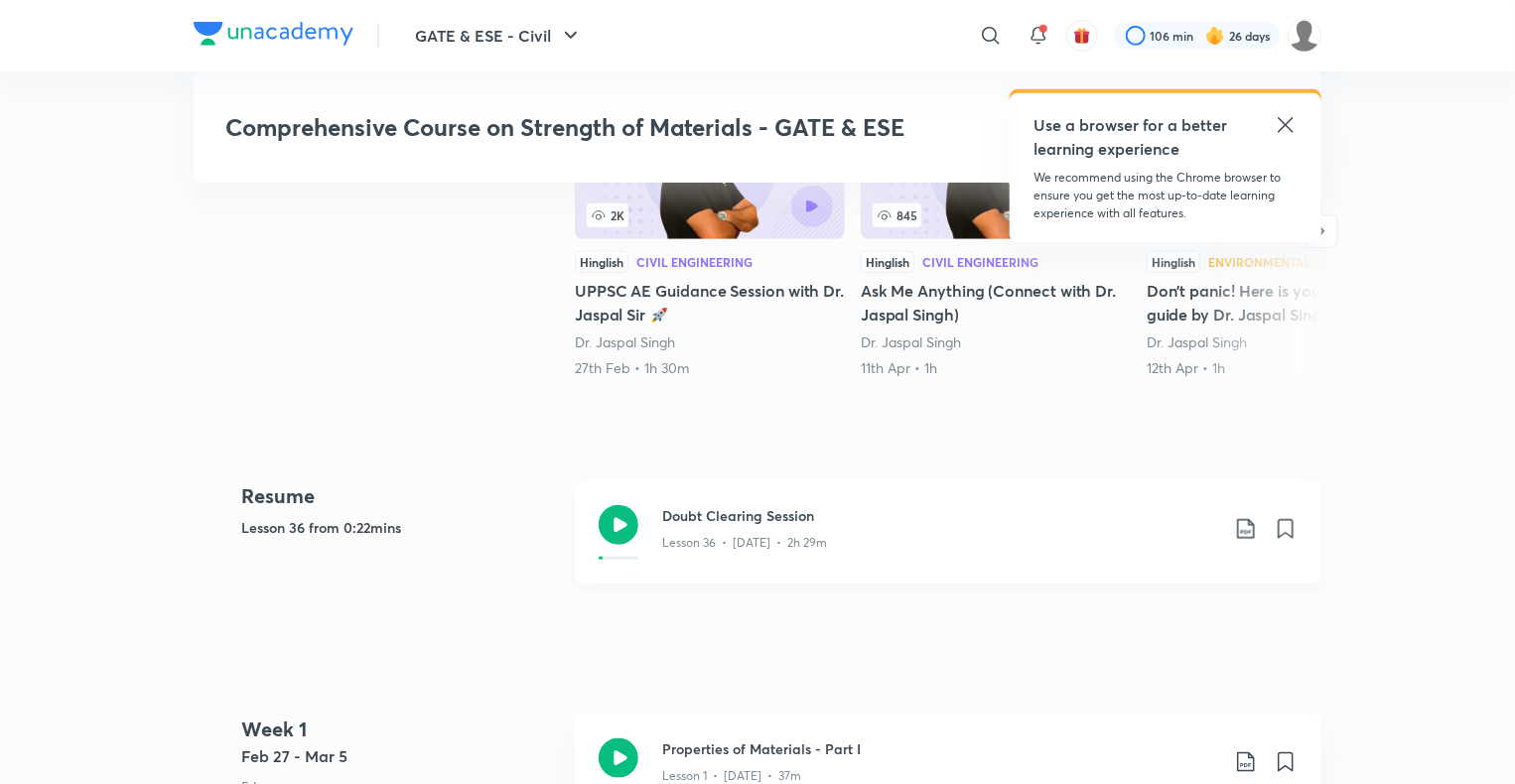 click 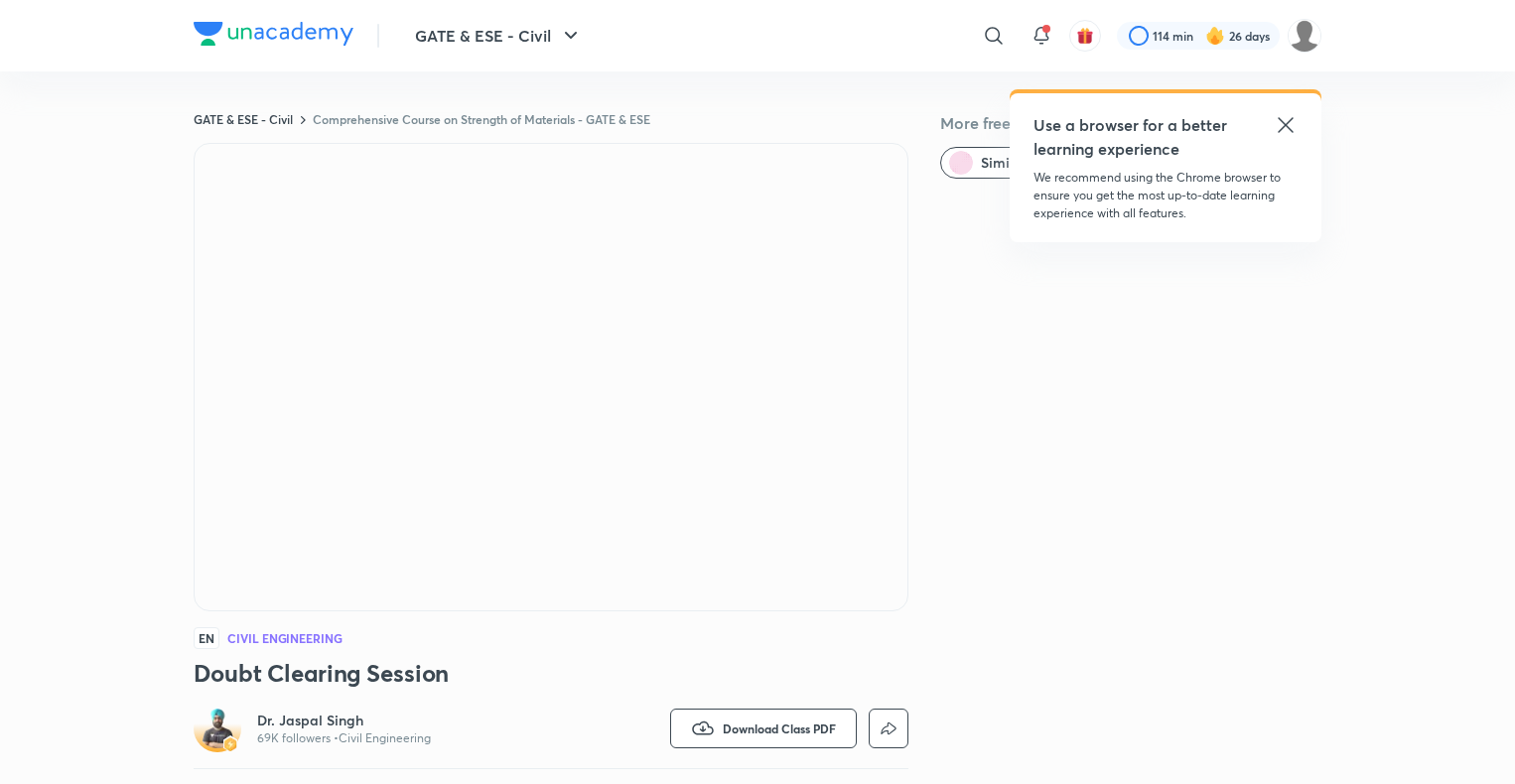 scroll, scrollTop: 687, scrollLeft: 0, axis: vertical 